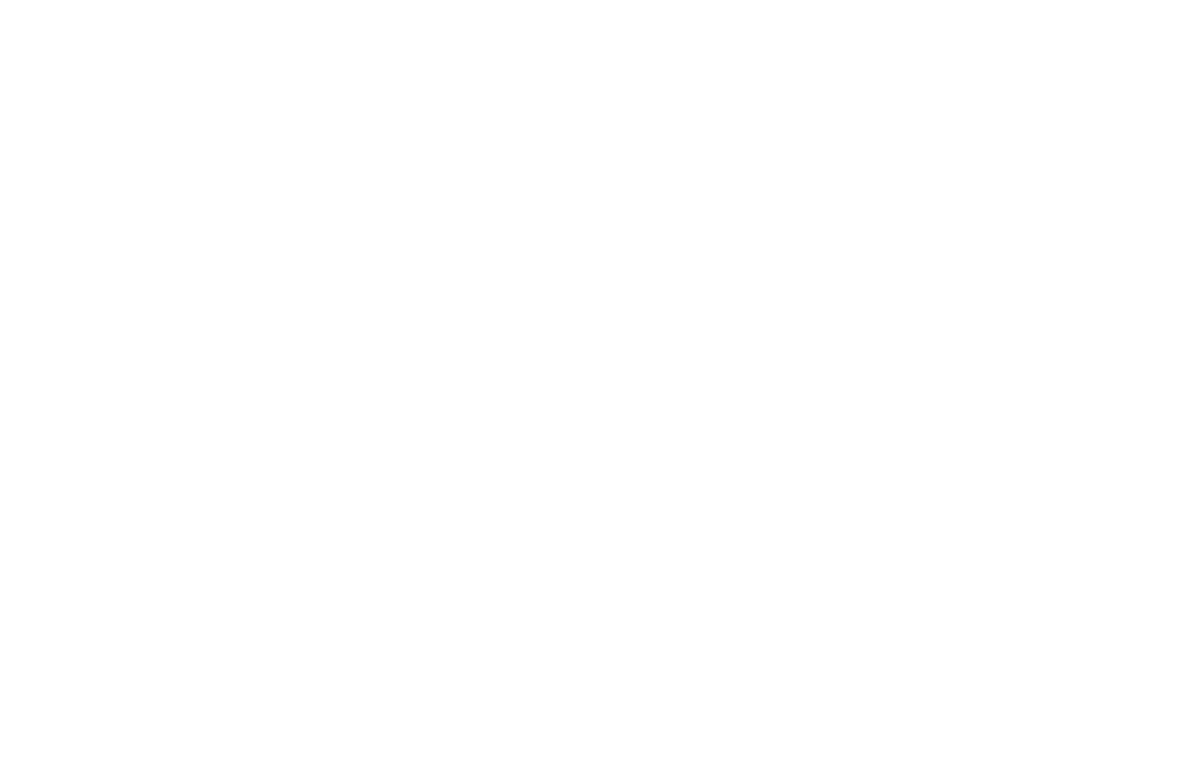 scroll, scrollTop: 0, scrollLeft: 0, axis: both 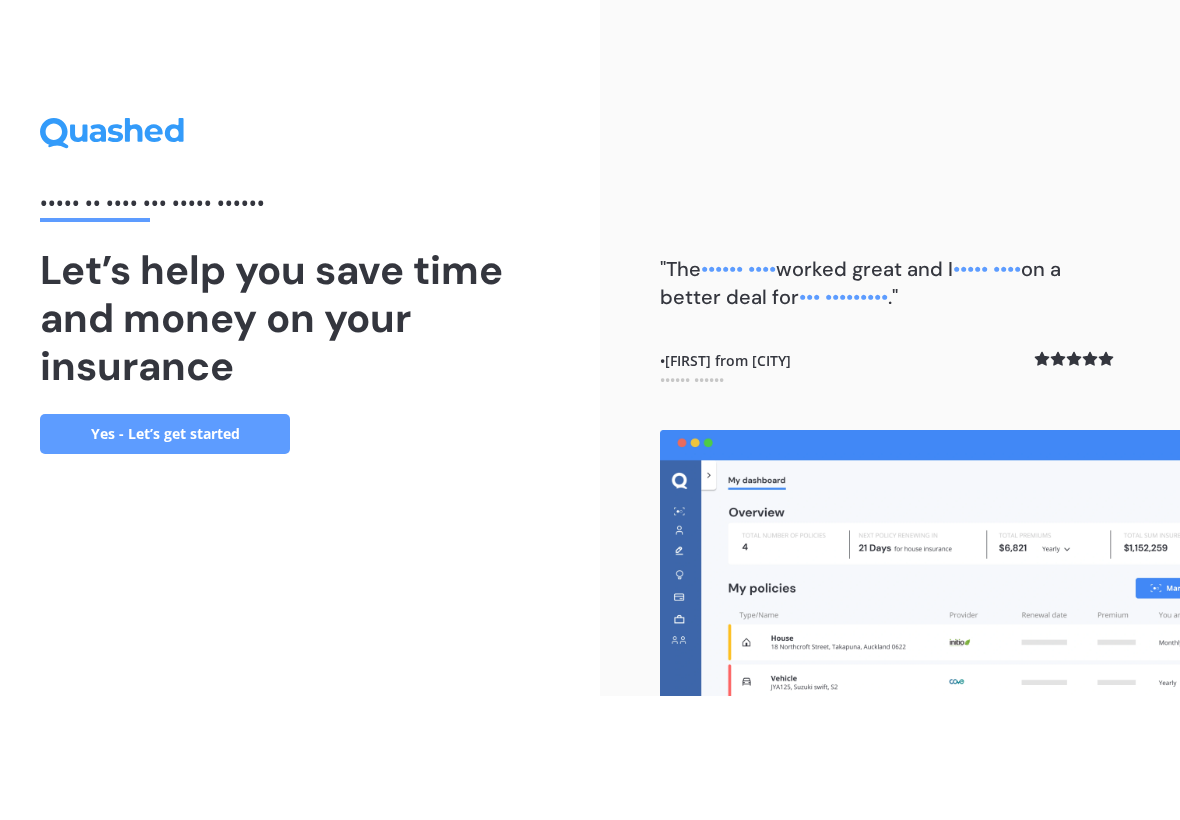 click on "Yes - Let’s get started" at bounding box center (165, 558) 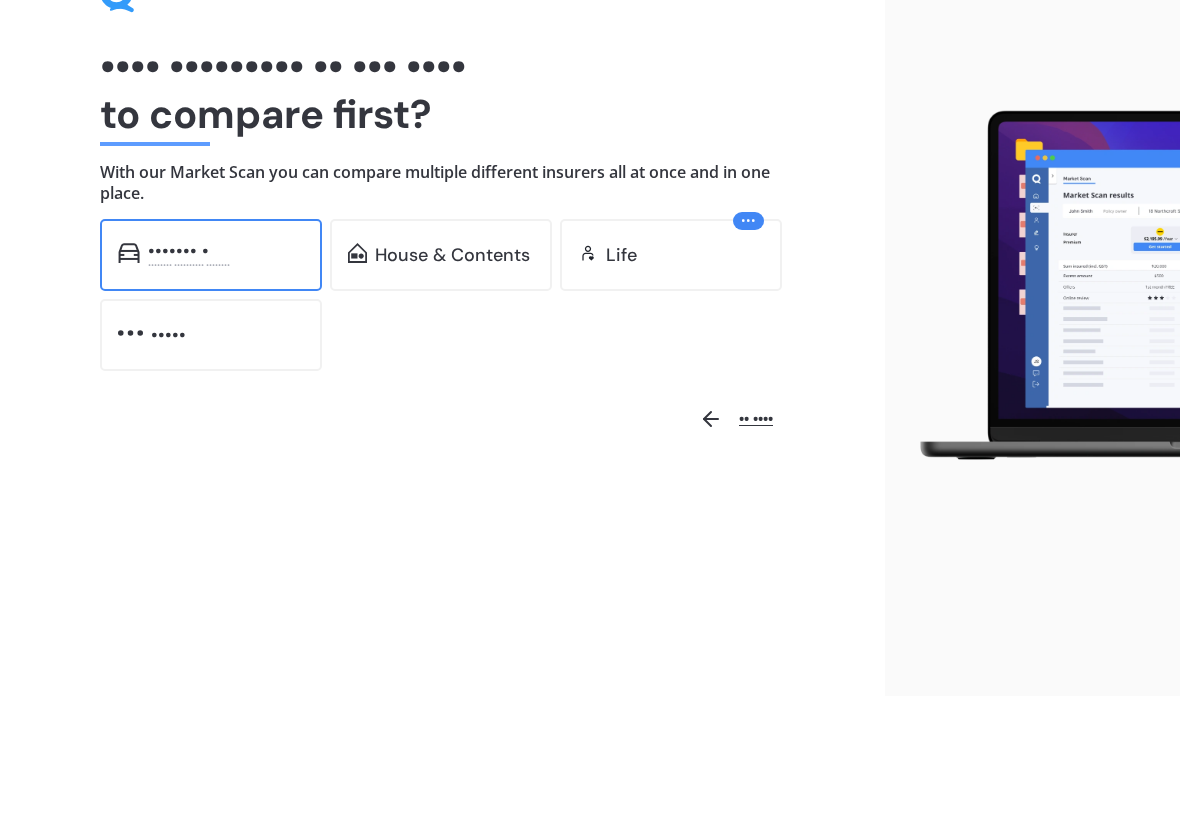 click on "•••••••• •••••••••• ••••••••" at bounding box center [226, 389] 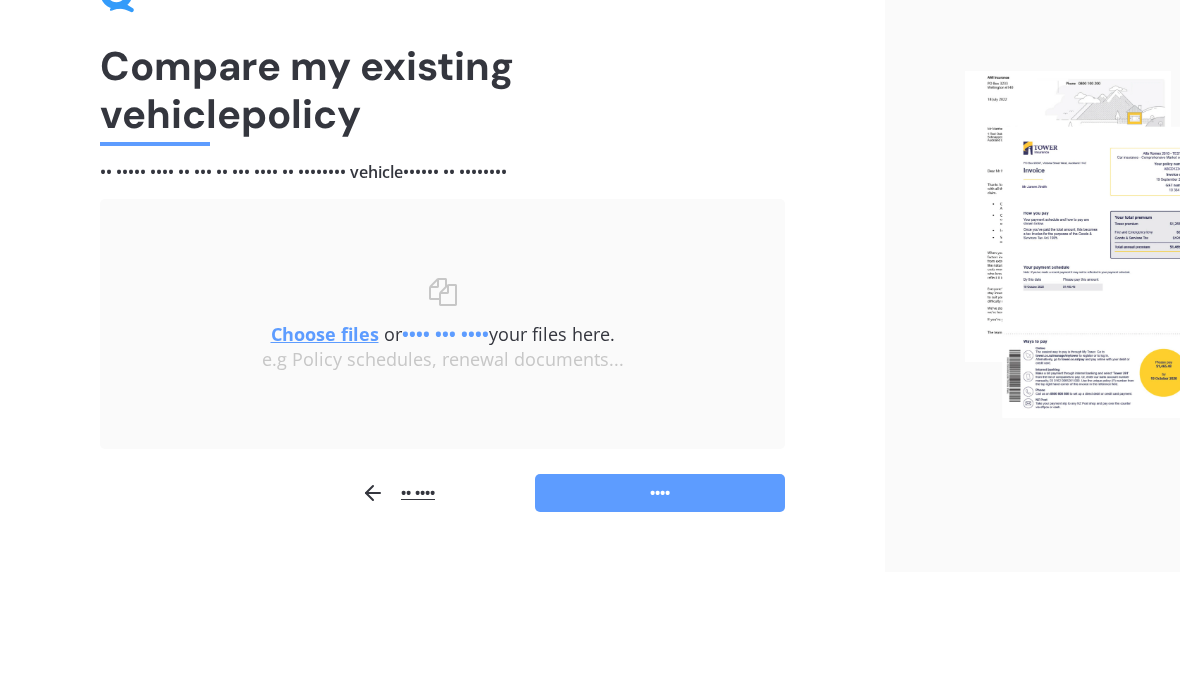 scroll, scrollTop: 40, scrollLeft: 0, axis: vertical 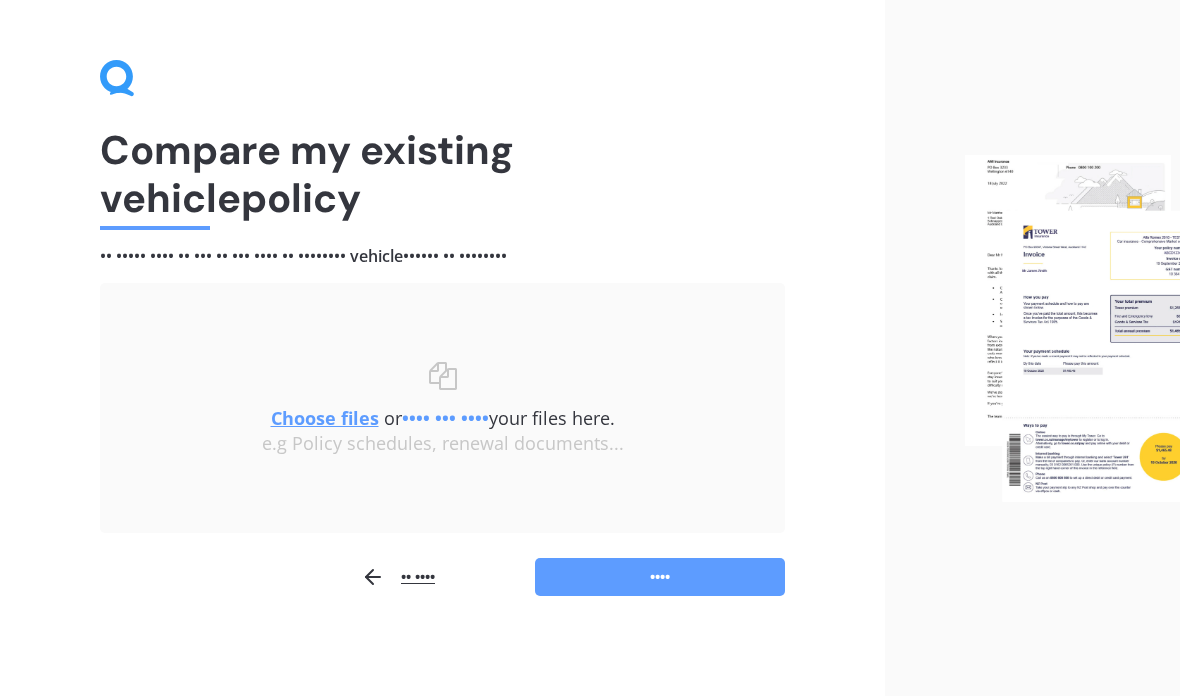 click on "Choose files" at bounding box center [325, 418] 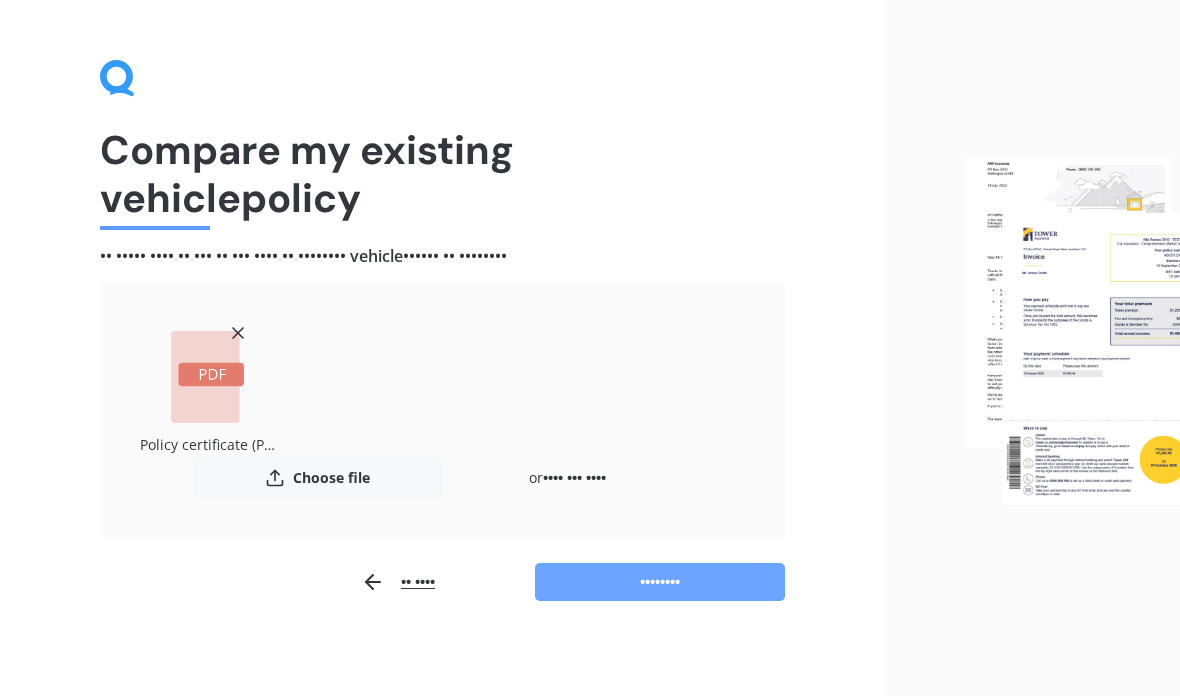 click on "••••••••" at bounding box center (660, 582) 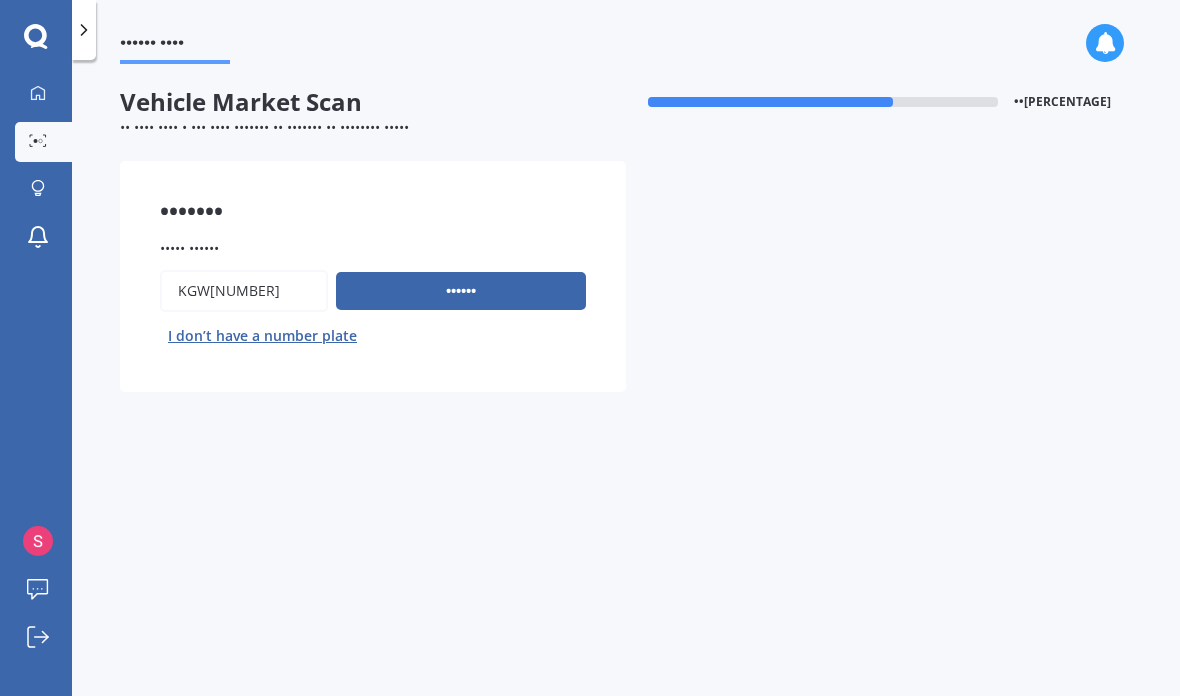 click on "••••• ••••••" at bounding box center [369, 247] 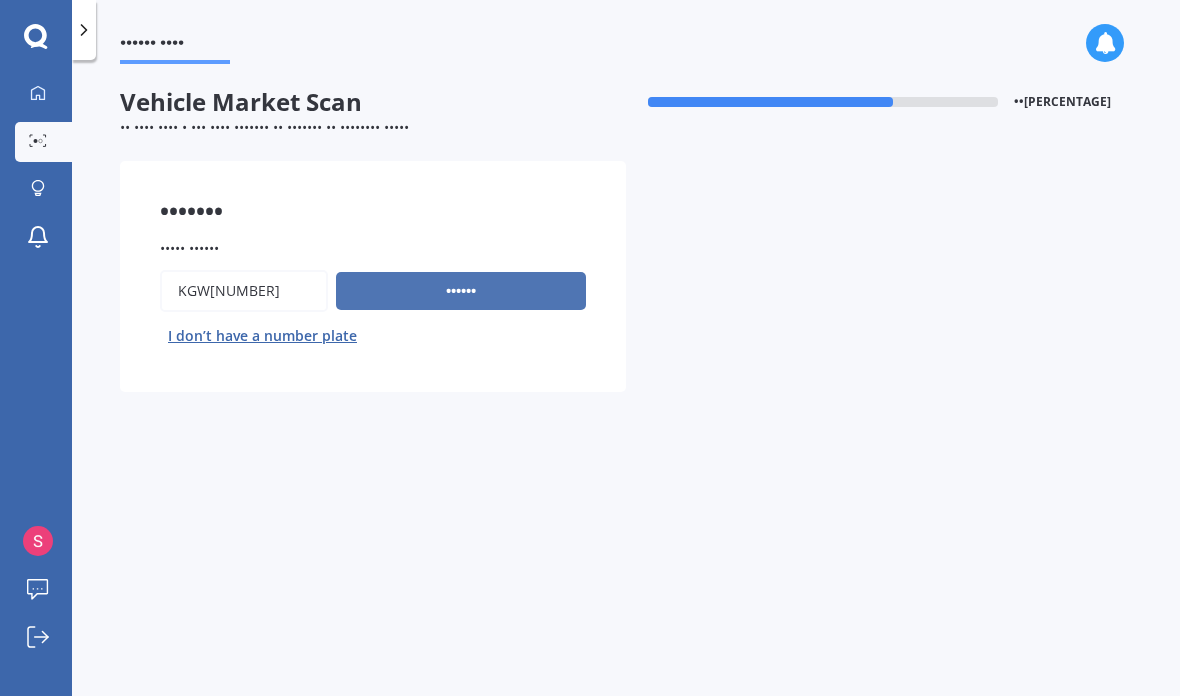 click on "••••••" at bounding box center (461, 291) 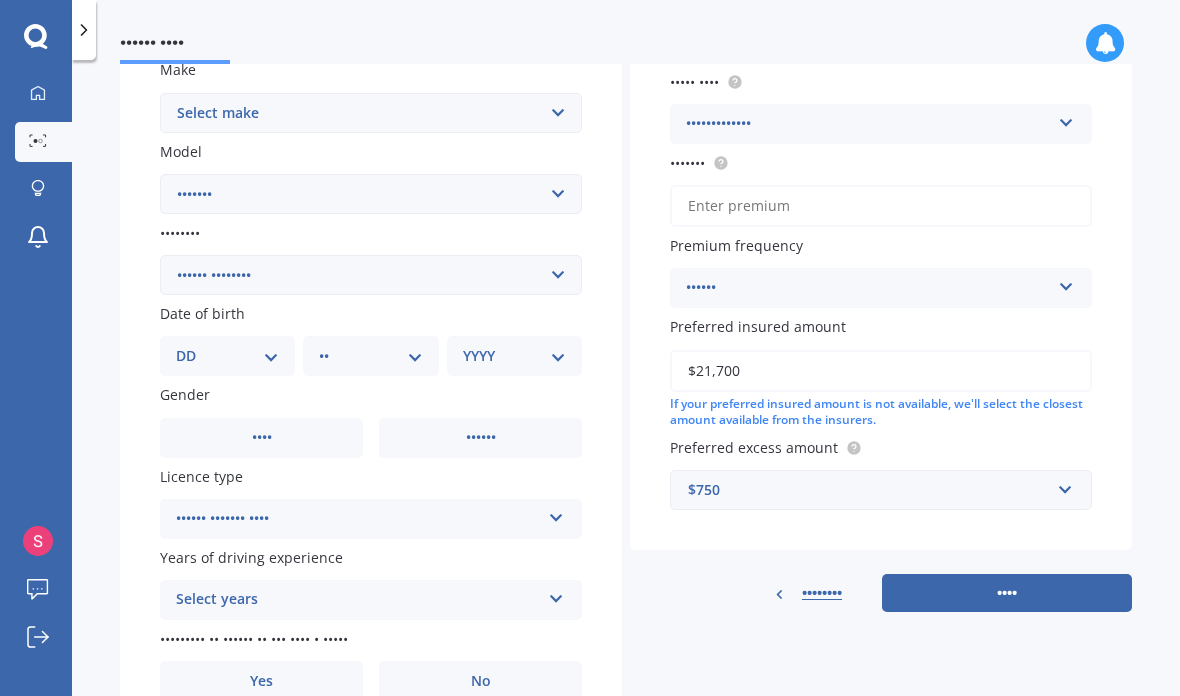 scroll, scrollTop: 384, scrollLeft: 0, axis: vertical 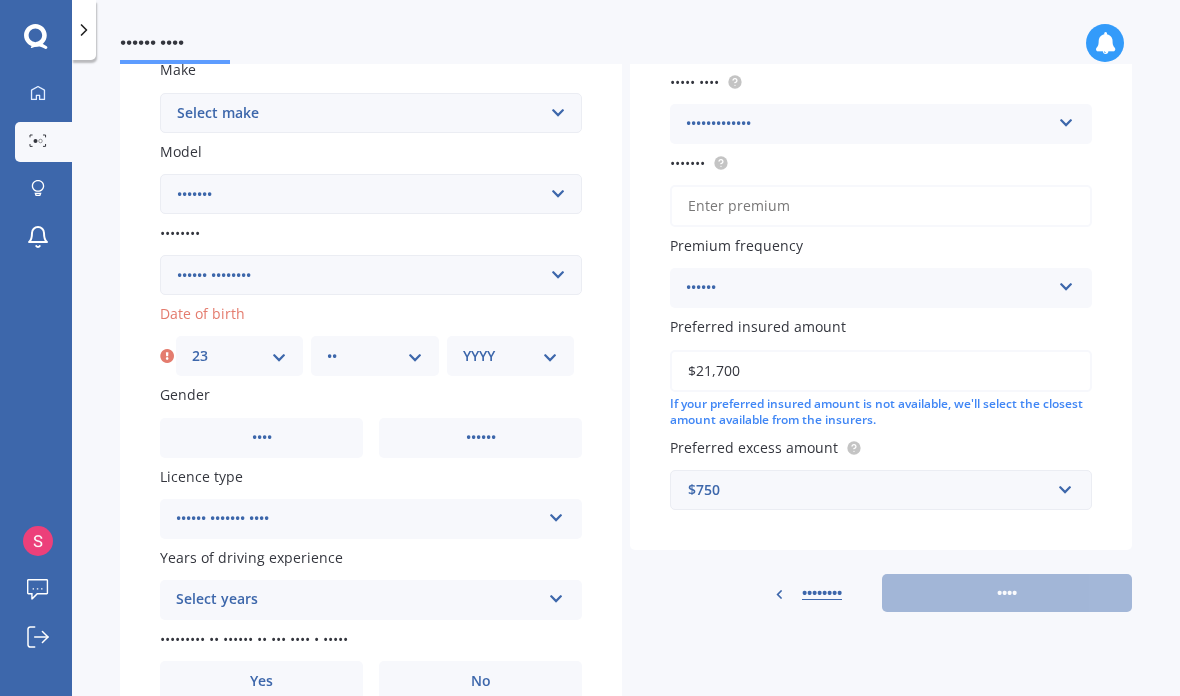click on "MM [NUMBER] [NUMBER] [NUMBER] [NUMBER] [NUMBER] [NUMBER] [NUMBER] [NUMBER] [NUMBER] [NUMBER] [NUMBER] [NUMBER]" at bounding box center [374, 356] 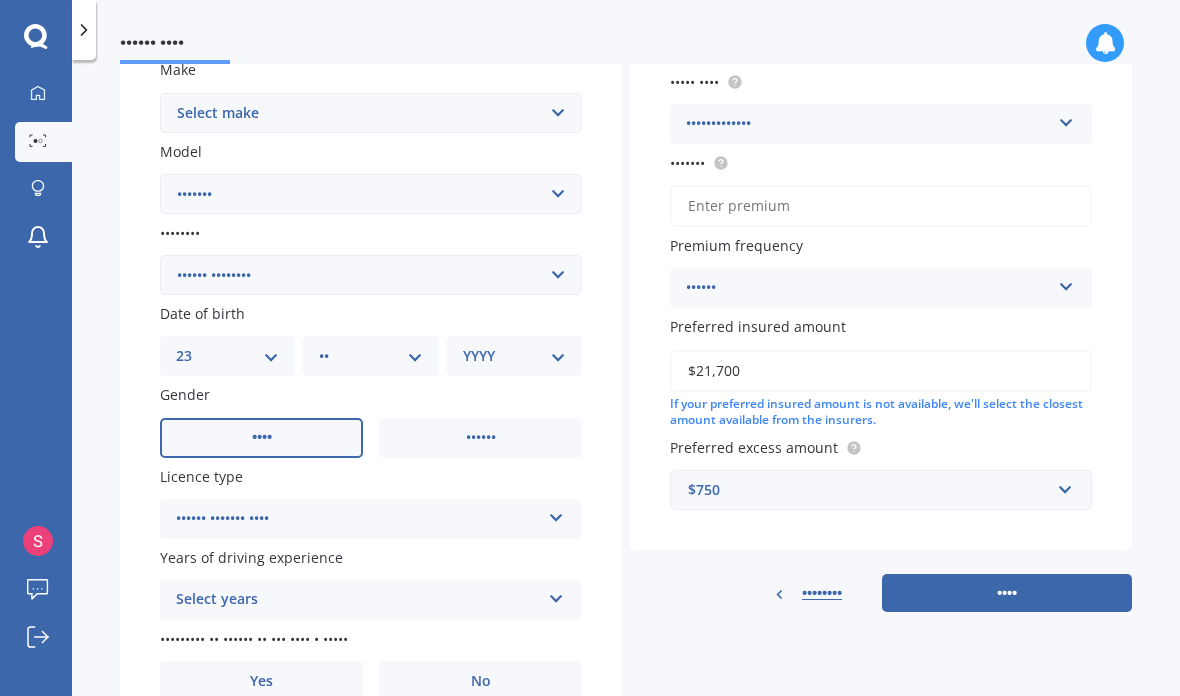 click on "••••" at bounding box center (261, 438) 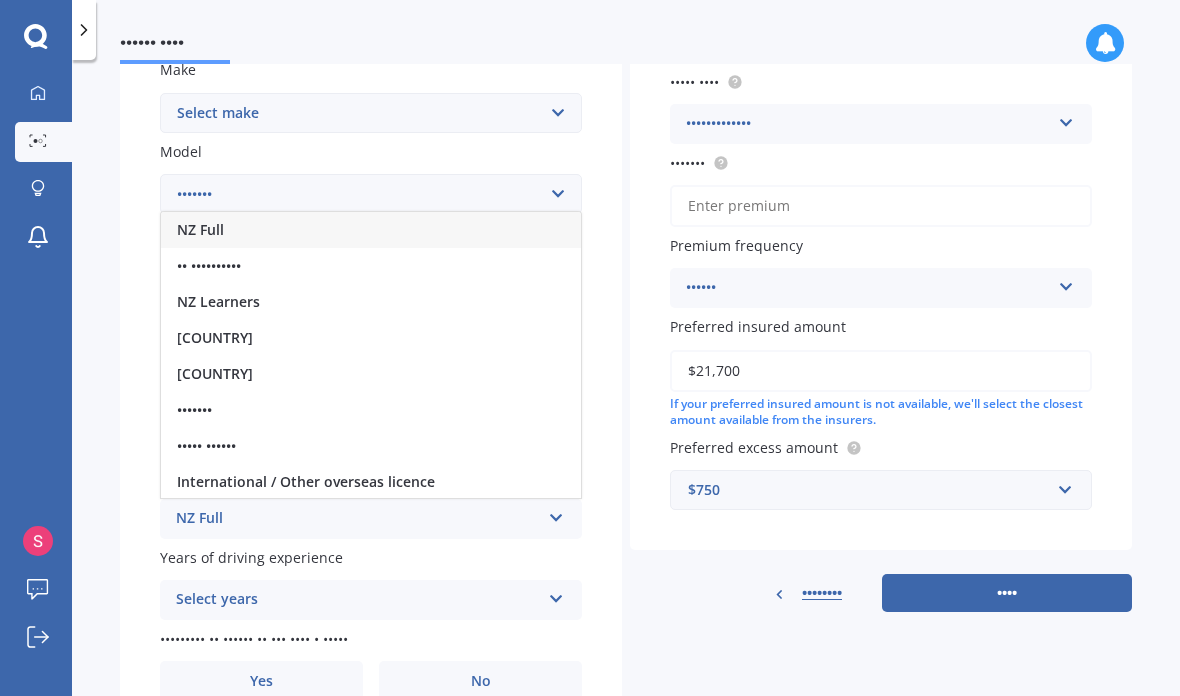 click on "NZ Full" at bounding box center (371, 230) 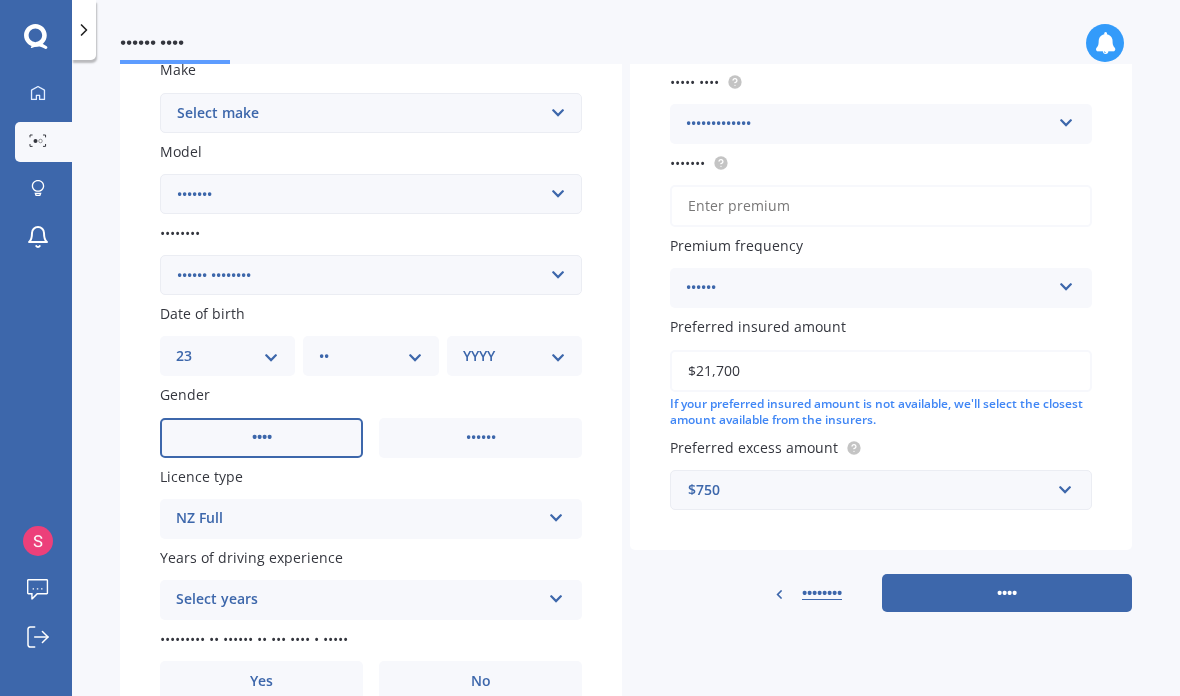 click on "Select years" at bounding box center [358, 600] 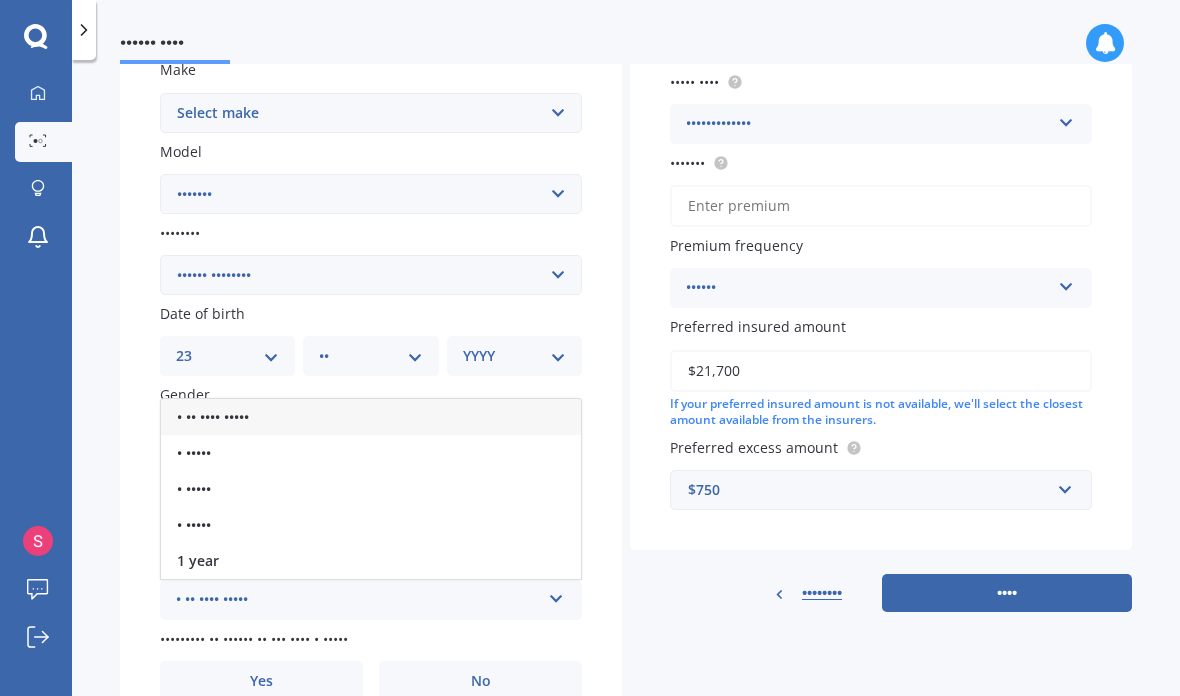click on "• •• •••• •••••" at bounding box center (371, 417) 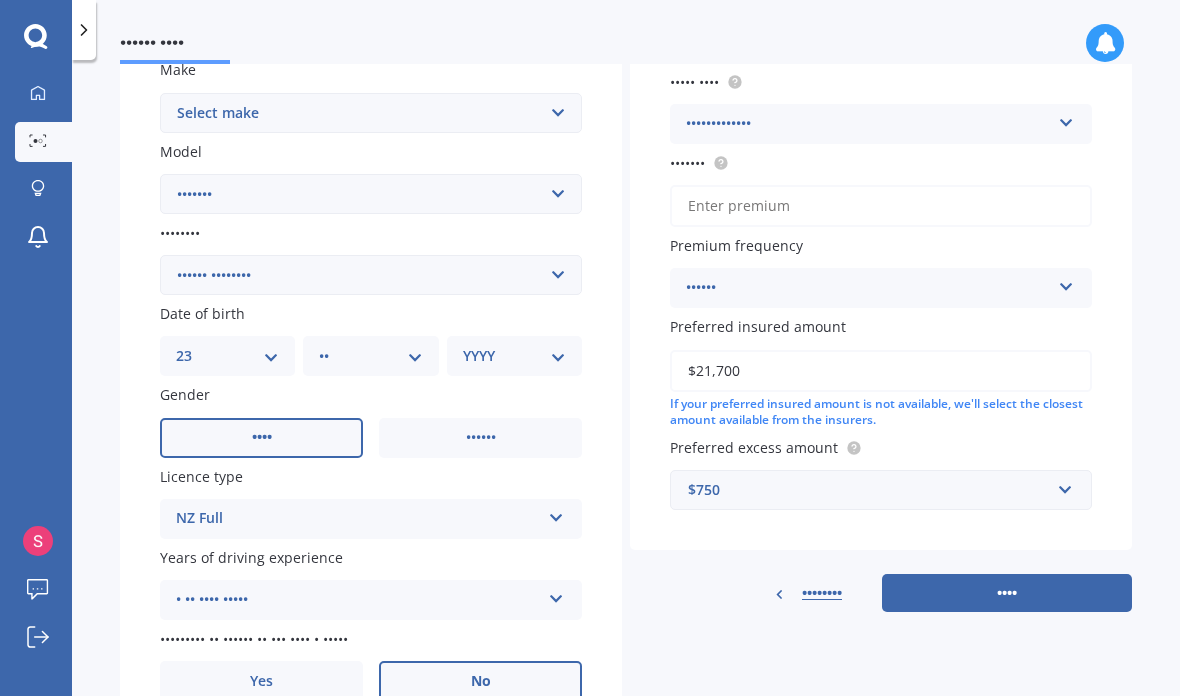 click on "No" at bounding box center [262, 437] 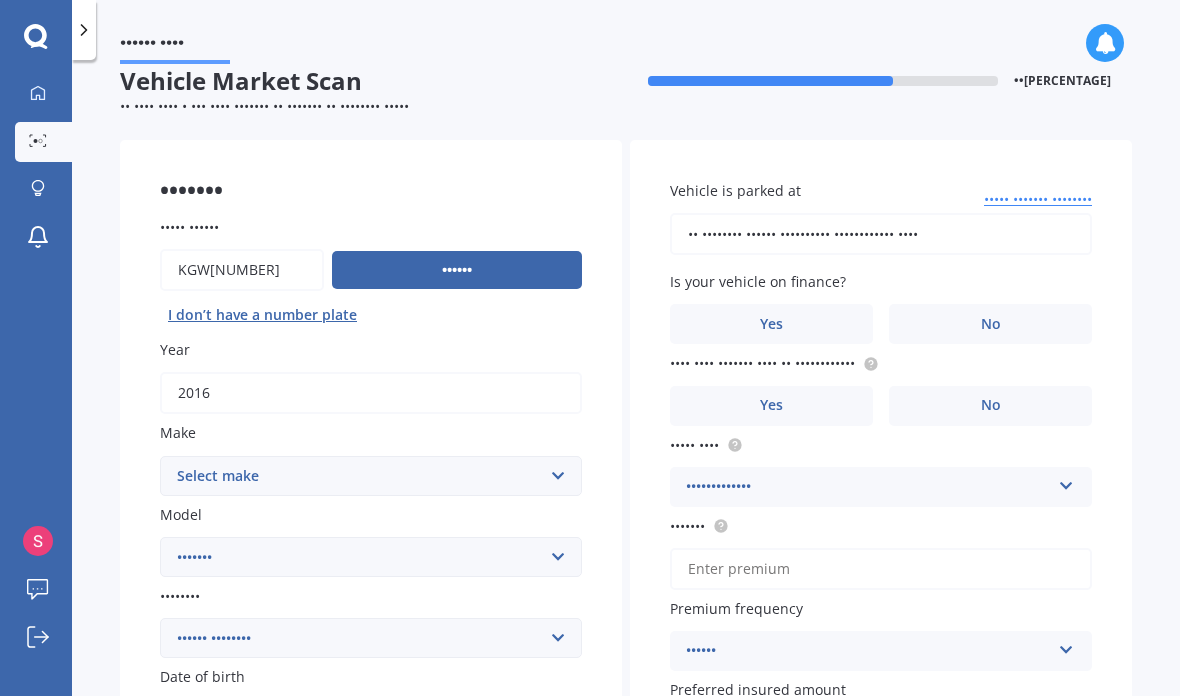 scroll, scrollTop: 31, scrollLeft: 0, axis: vertical 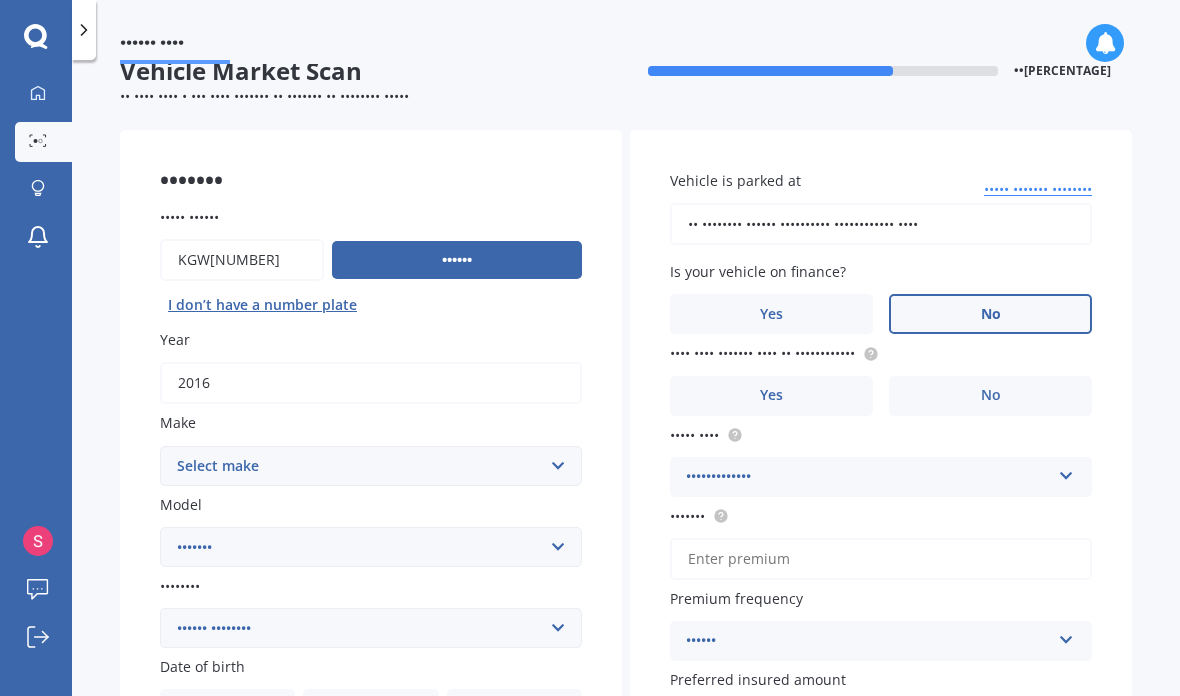 click on "No" at bounding box center [480, 791] 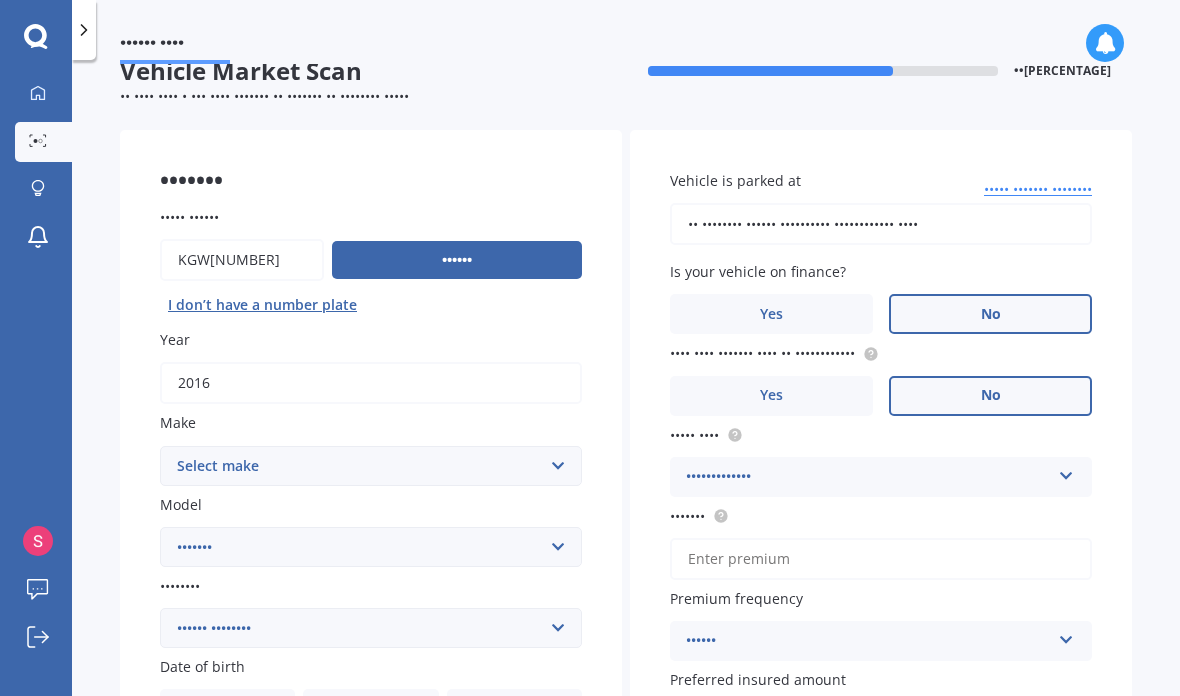 click on "No" at bounding box center [480, 791] 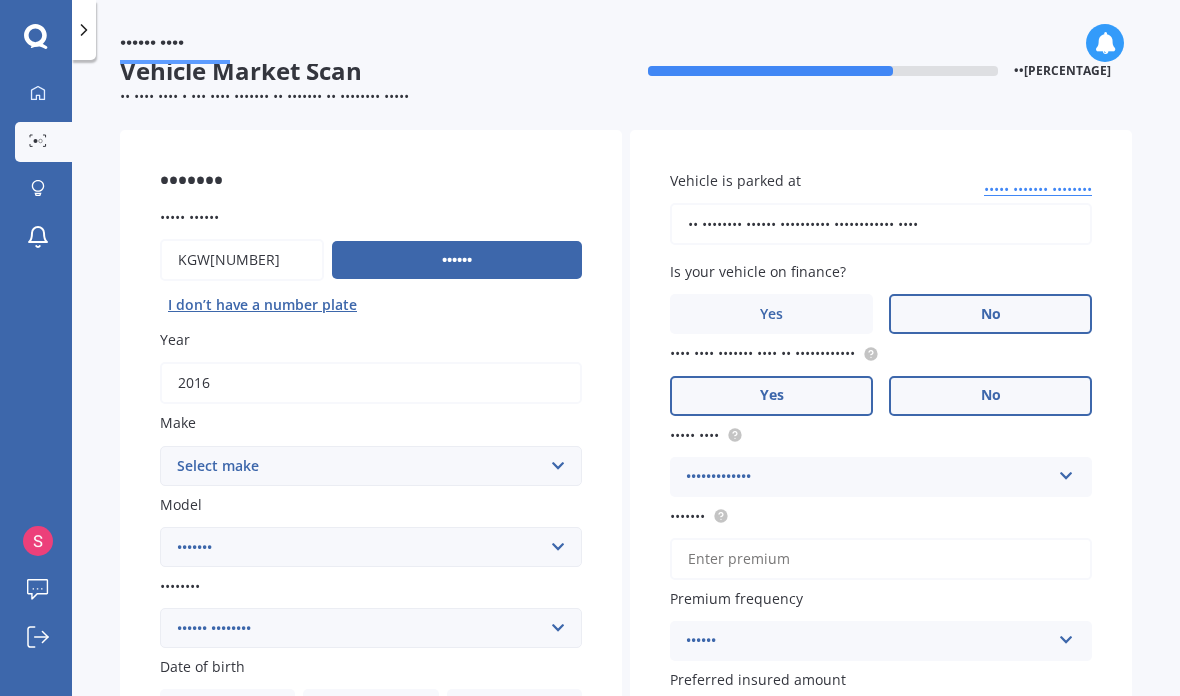 click on "Yes" at bounding box center [261, 791] 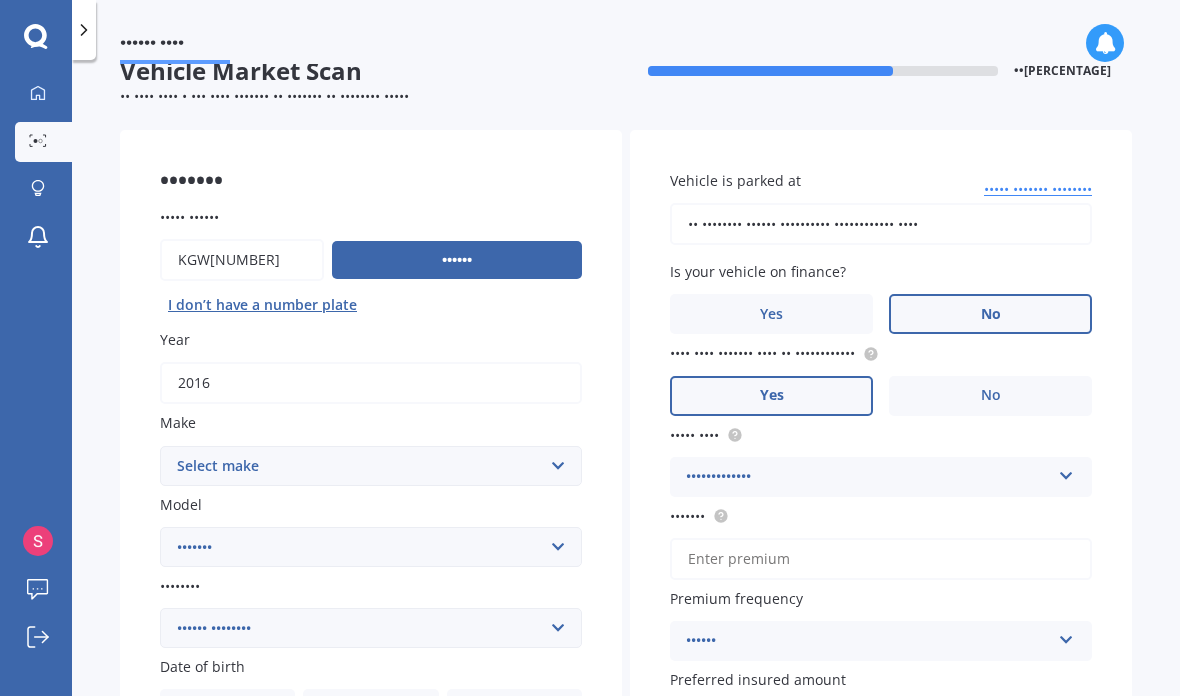 click at bounding box center (870, 353) 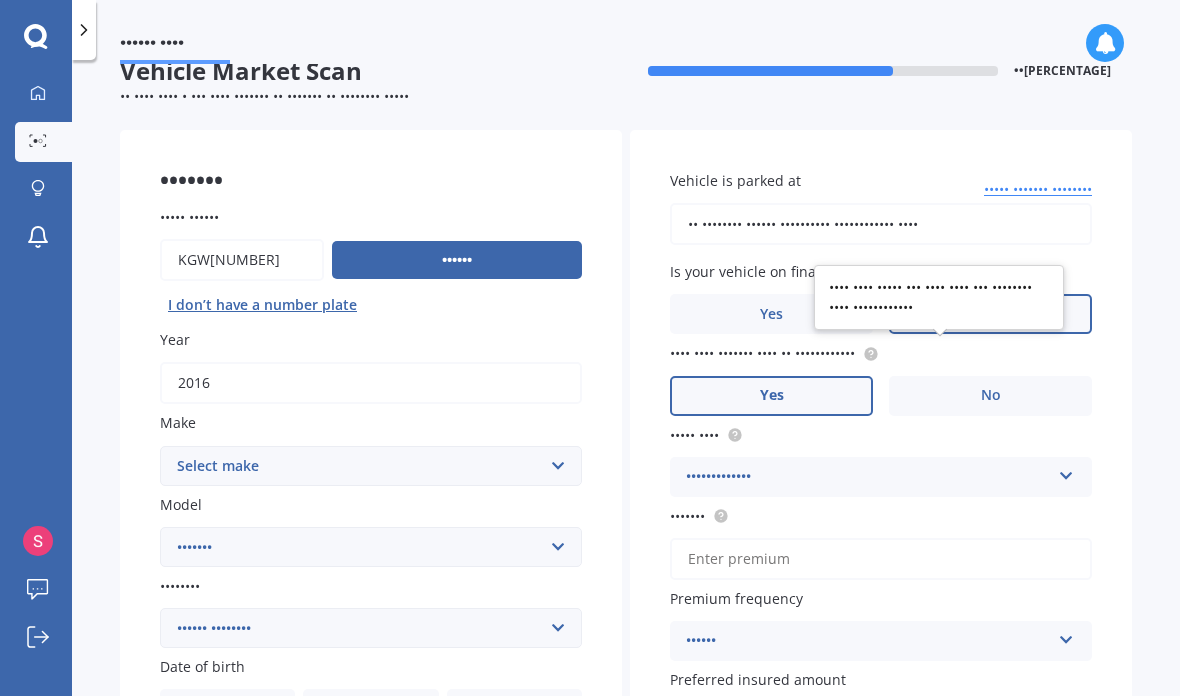 click on "•••••••" at bounding box center [881, 559] 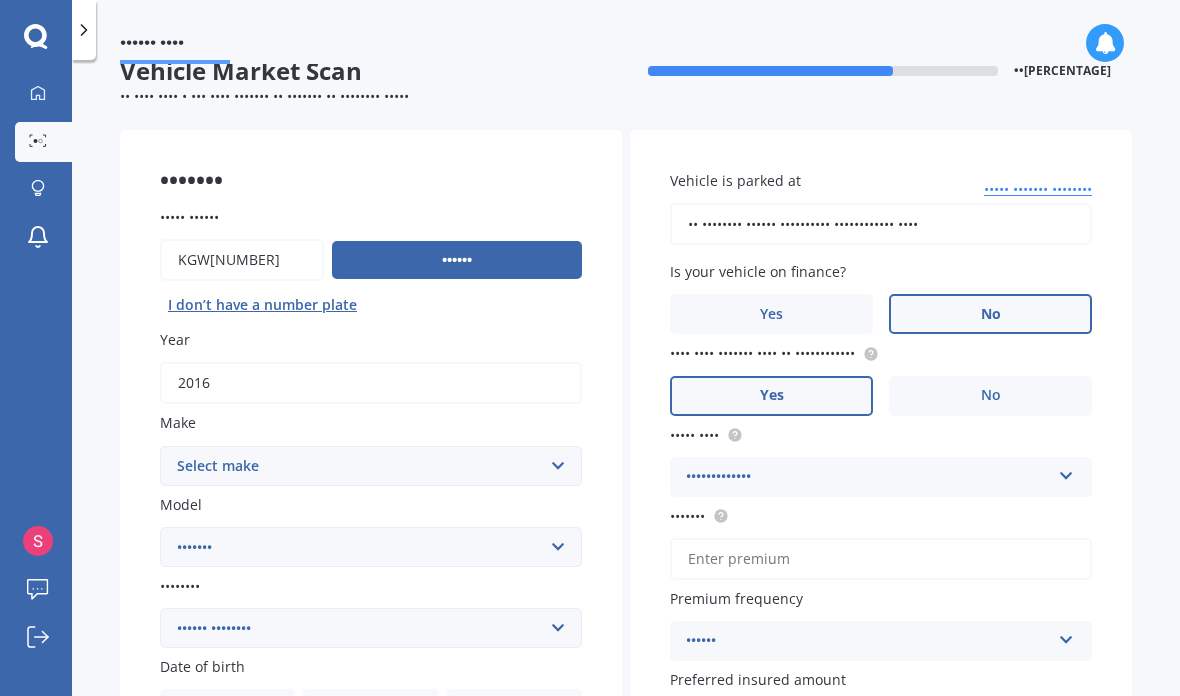 scroll, scrollTop: 62, scrollLeft: 0, axis: vertical 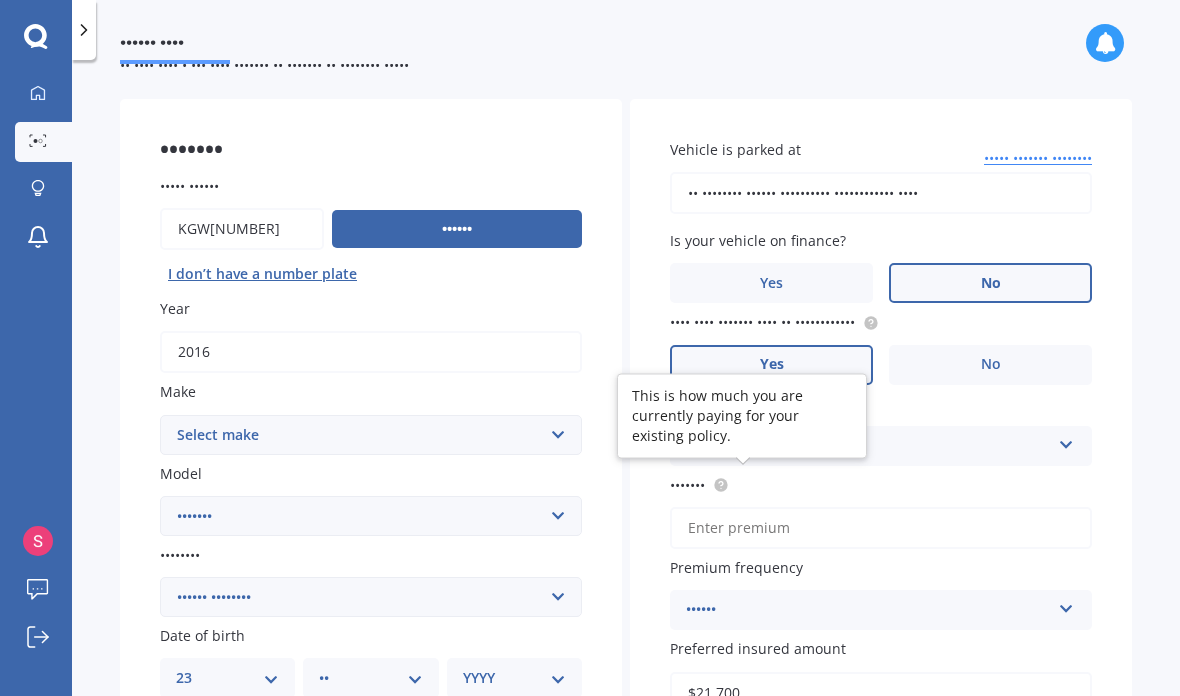 click at bounding box center [720, 484] 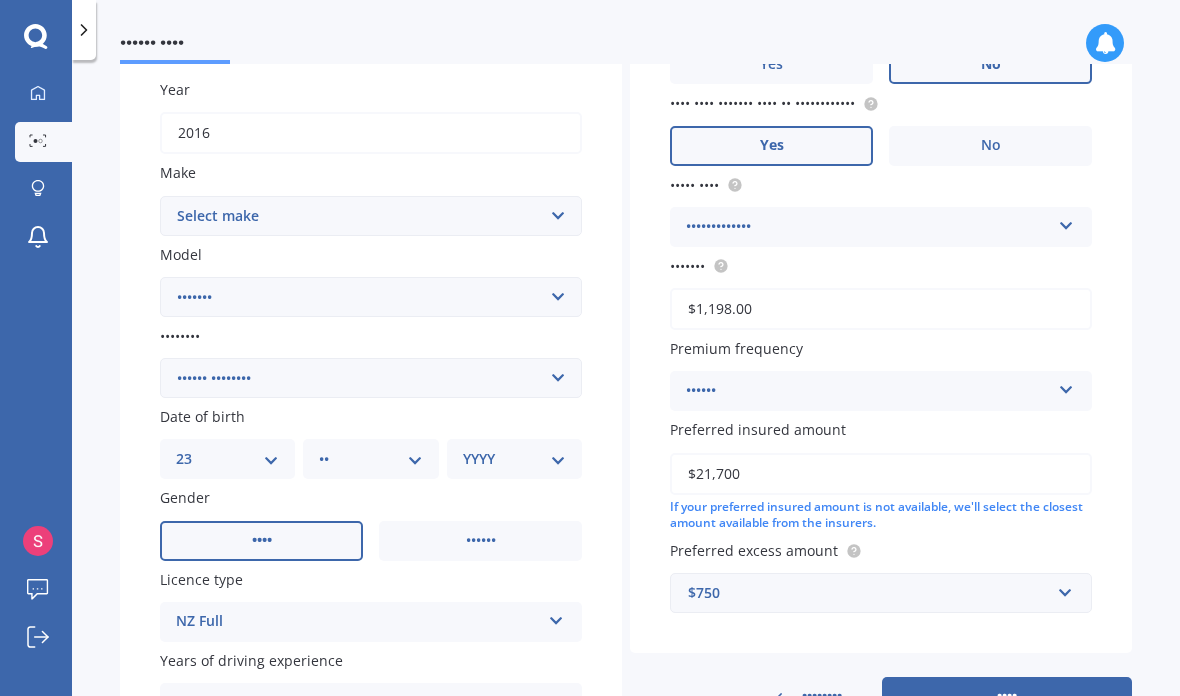 scroll, scrollTop: 286, scrollLeft: 0, axis: vertical 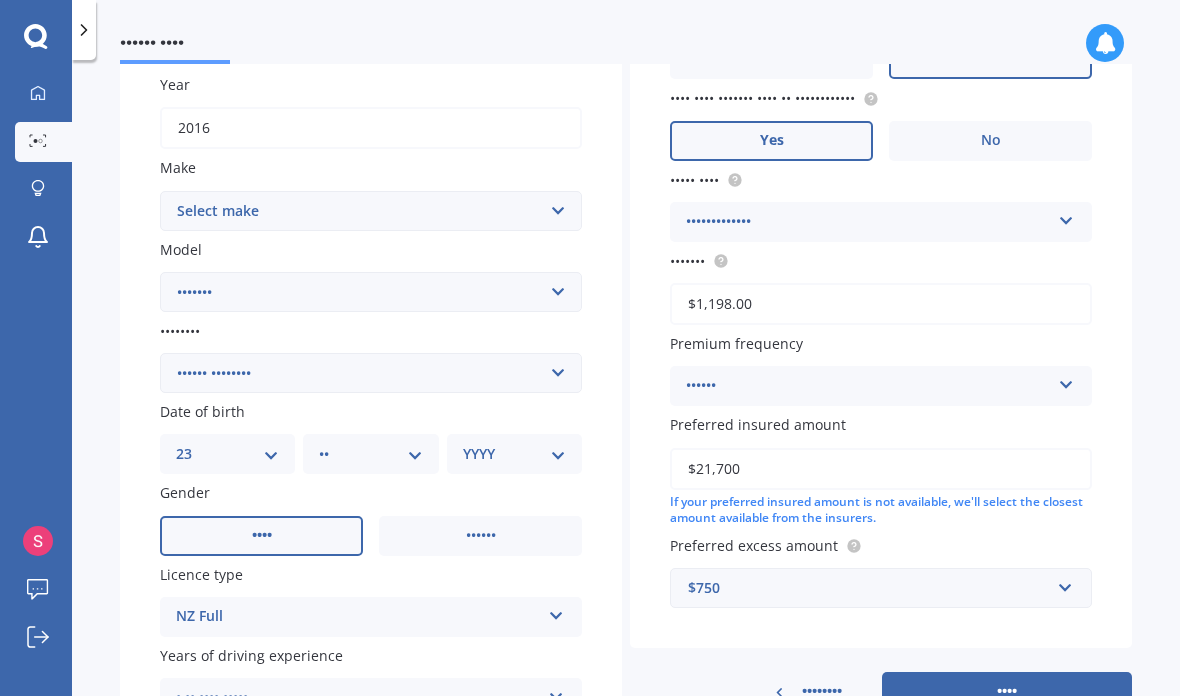 click on "$21,700" at bounding box center (881, 469) 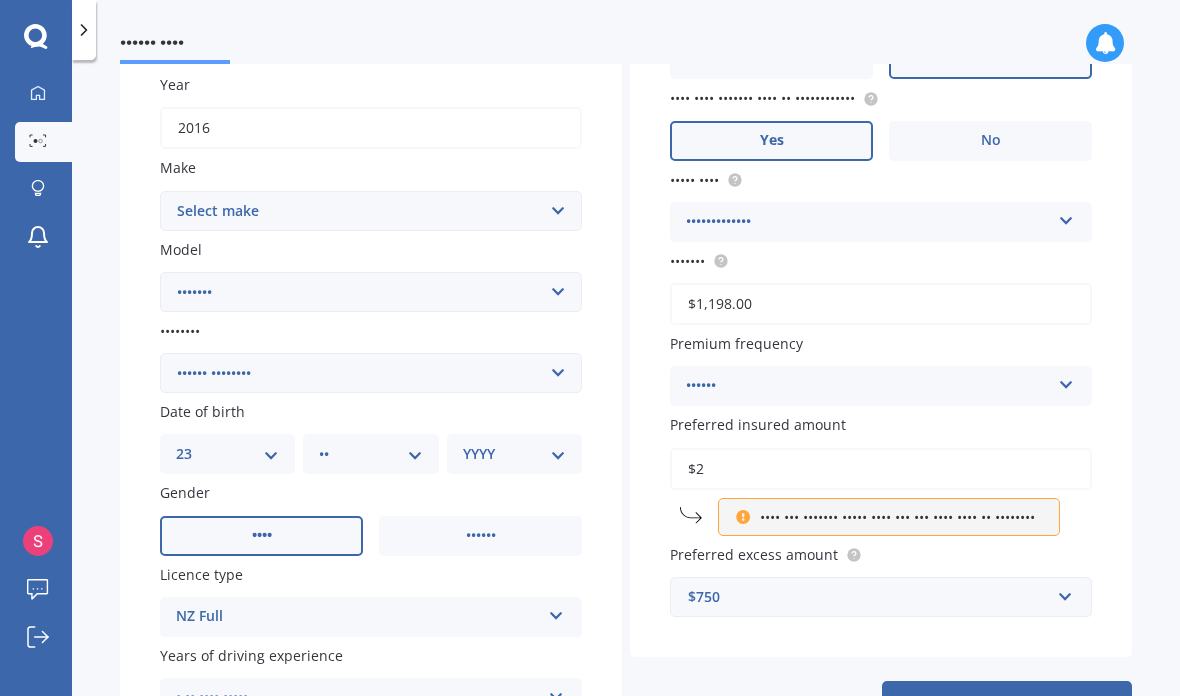type 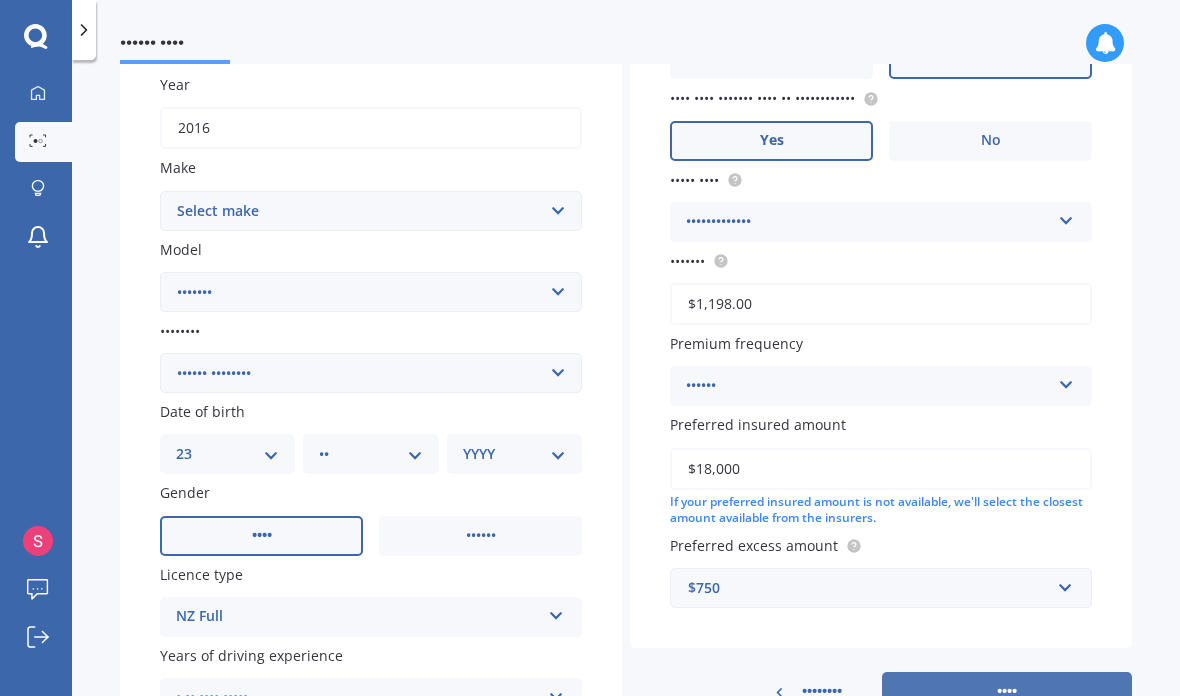 click on "••••" at bounding box center (1007, 691) 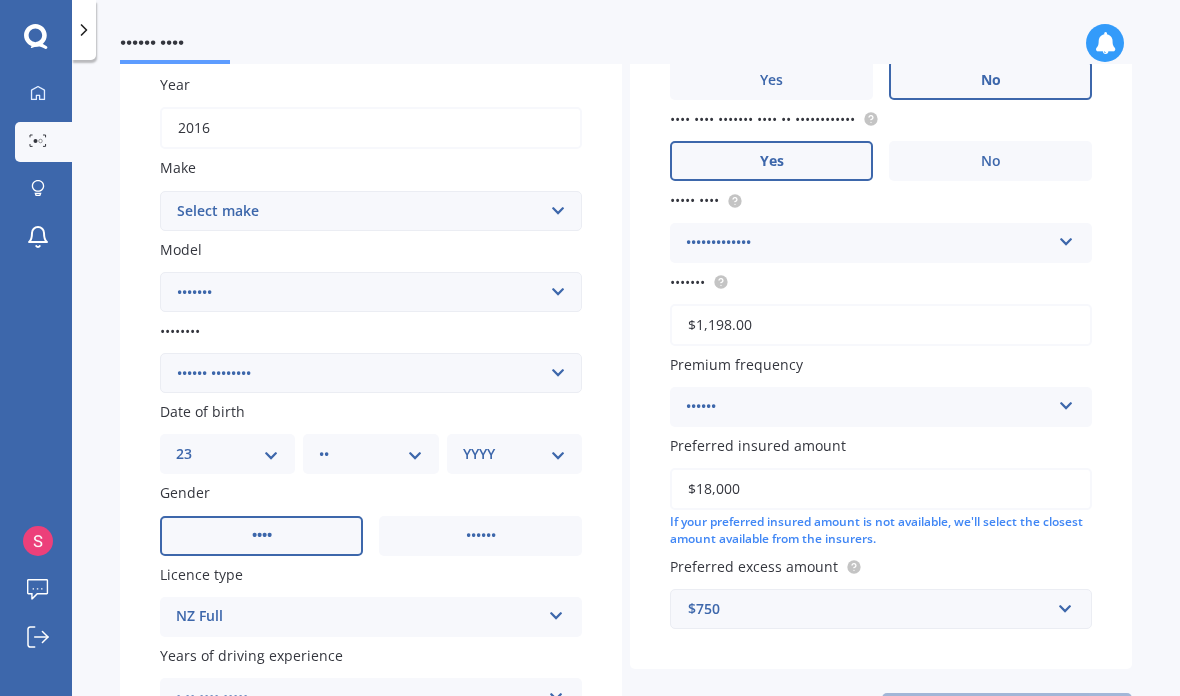 scroll, scrollTop: 64, scrollLeft: 0, axis: vertical 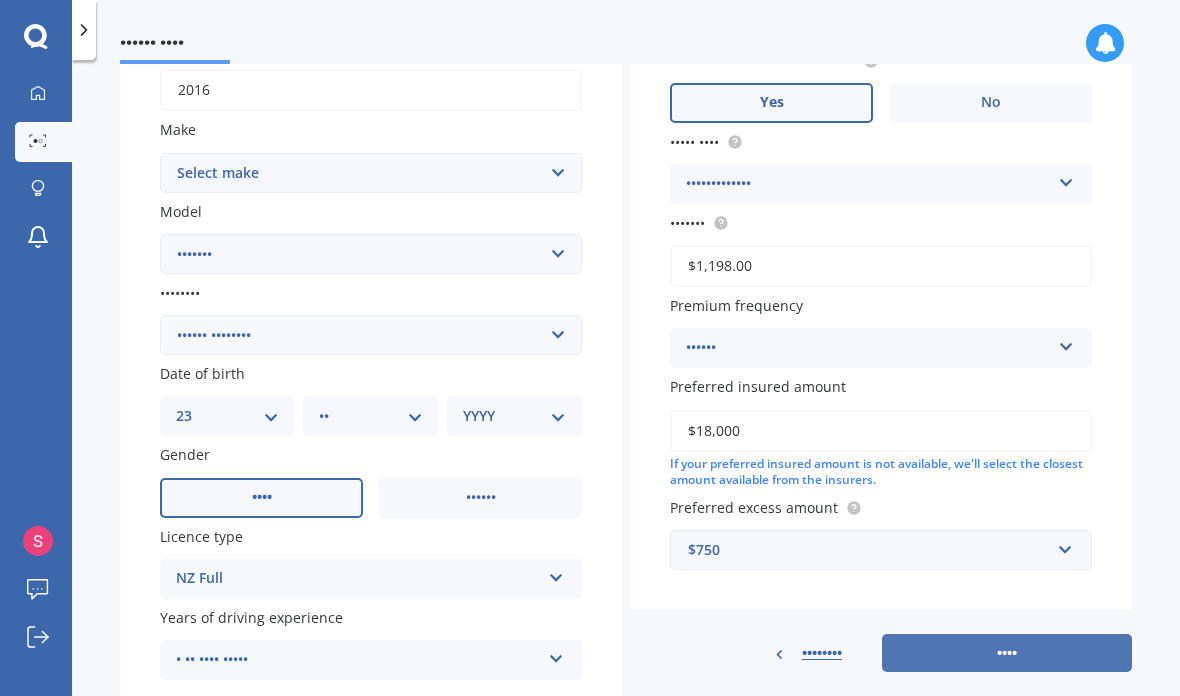 click on "••••" at bounding box center (1007, 653) 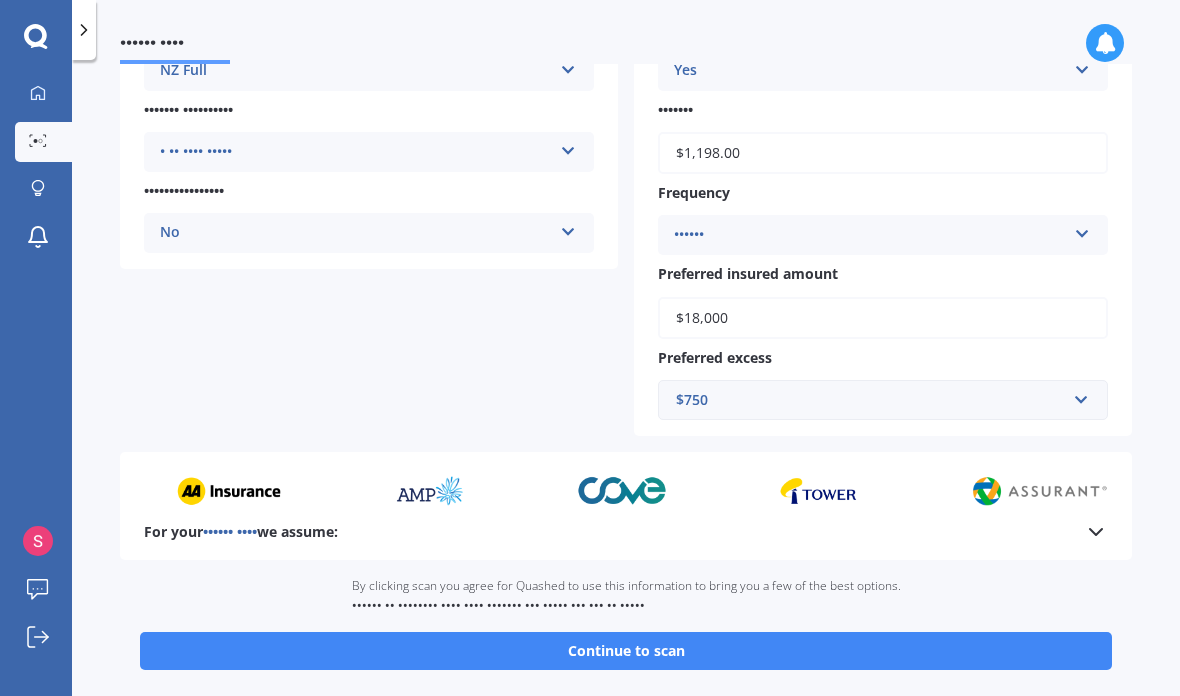 scroll, scrollTop: 404, scrollLeft: 0, axis: vertical 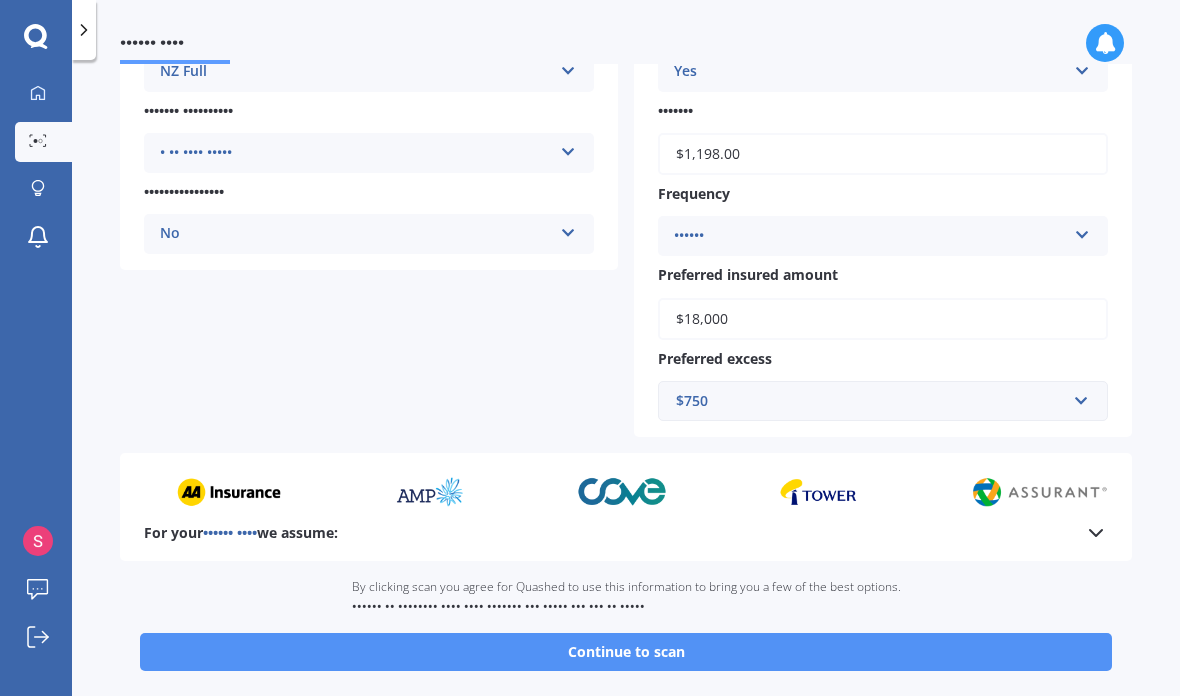 click on "Continue to scan" at bounding box center (626, 652) 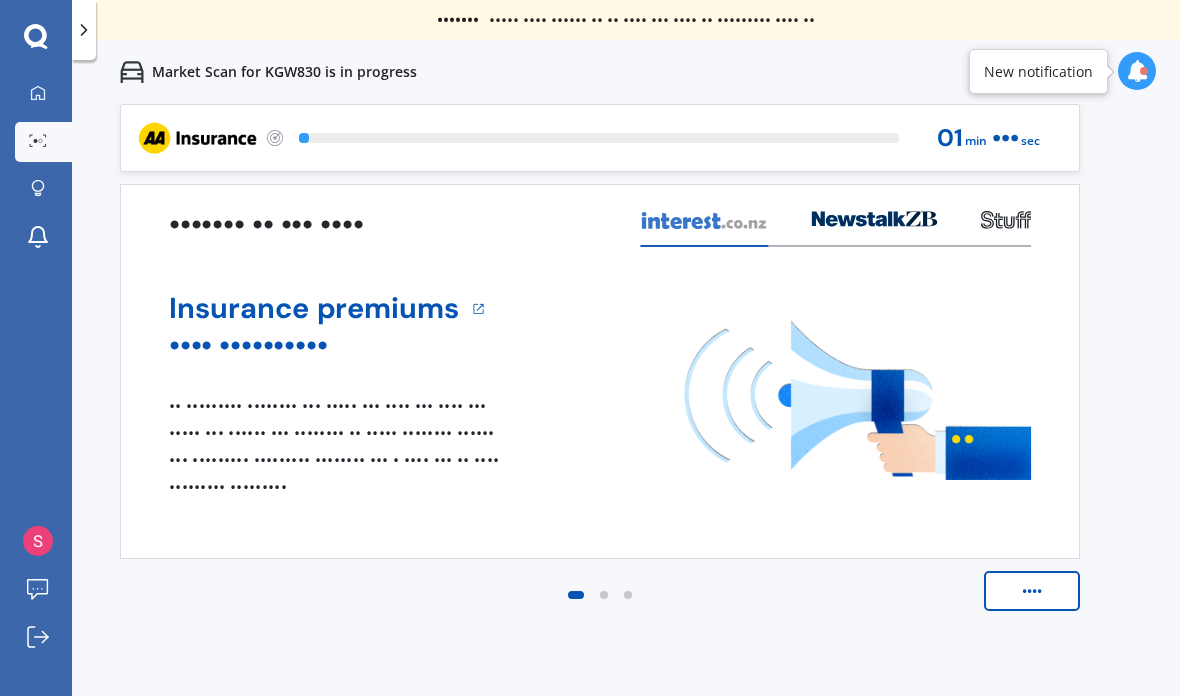scroll, scrollTop: 0, scrollLeft: 0, axis: both 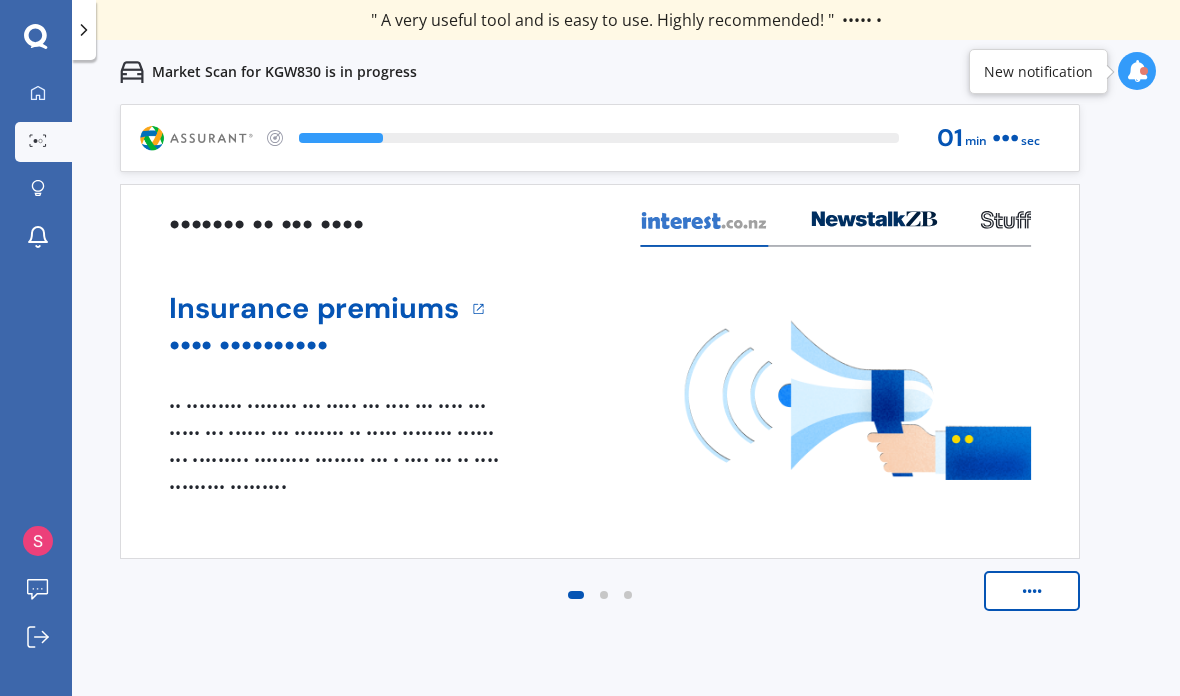 click on "••••" at bounding box center (1032, 591) 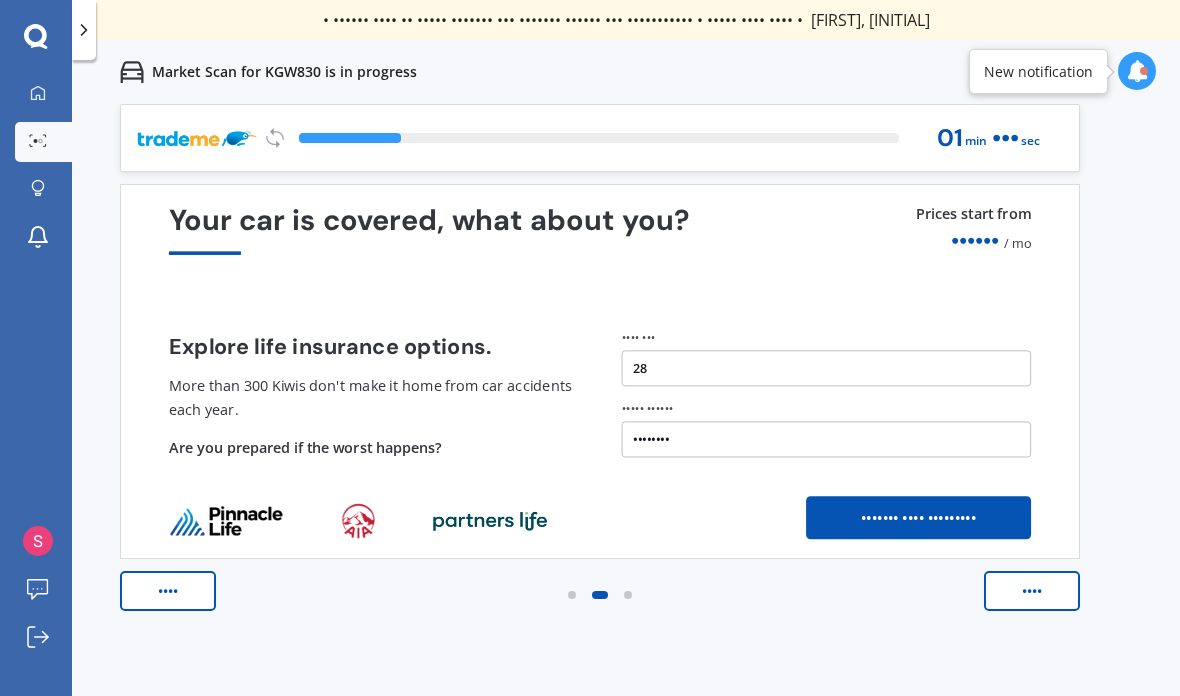 click on "••••" at bounding box center (1032, 591) 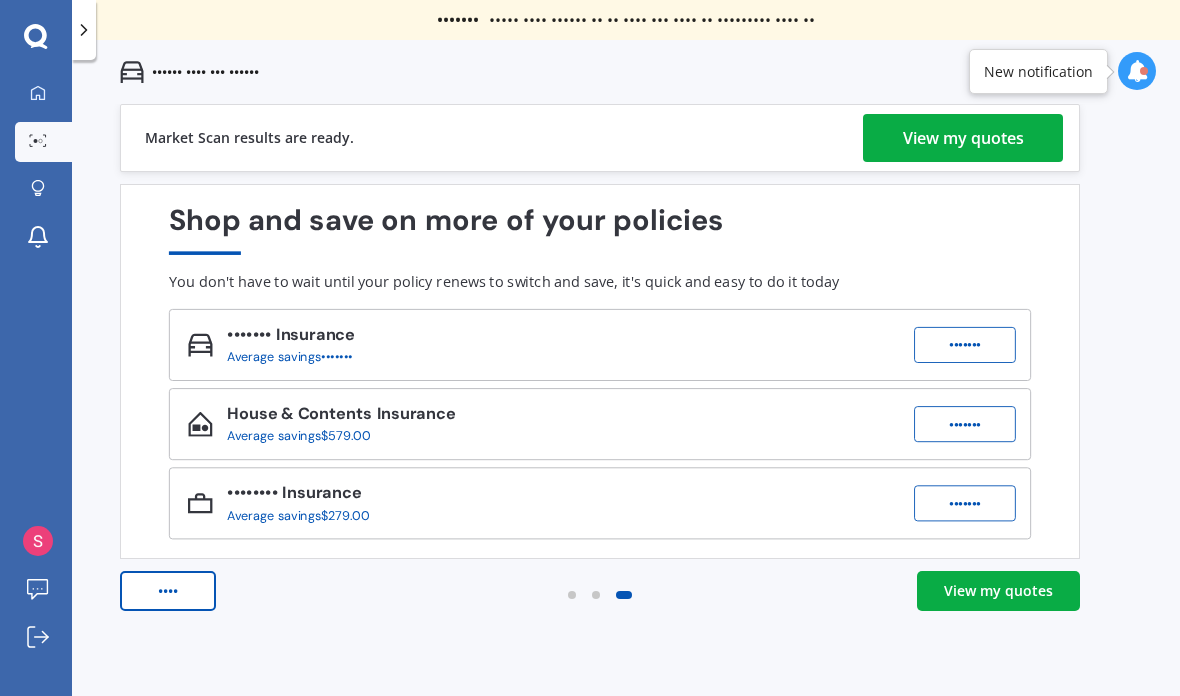 click on "View my quotes" at bounding box center (963, 138) 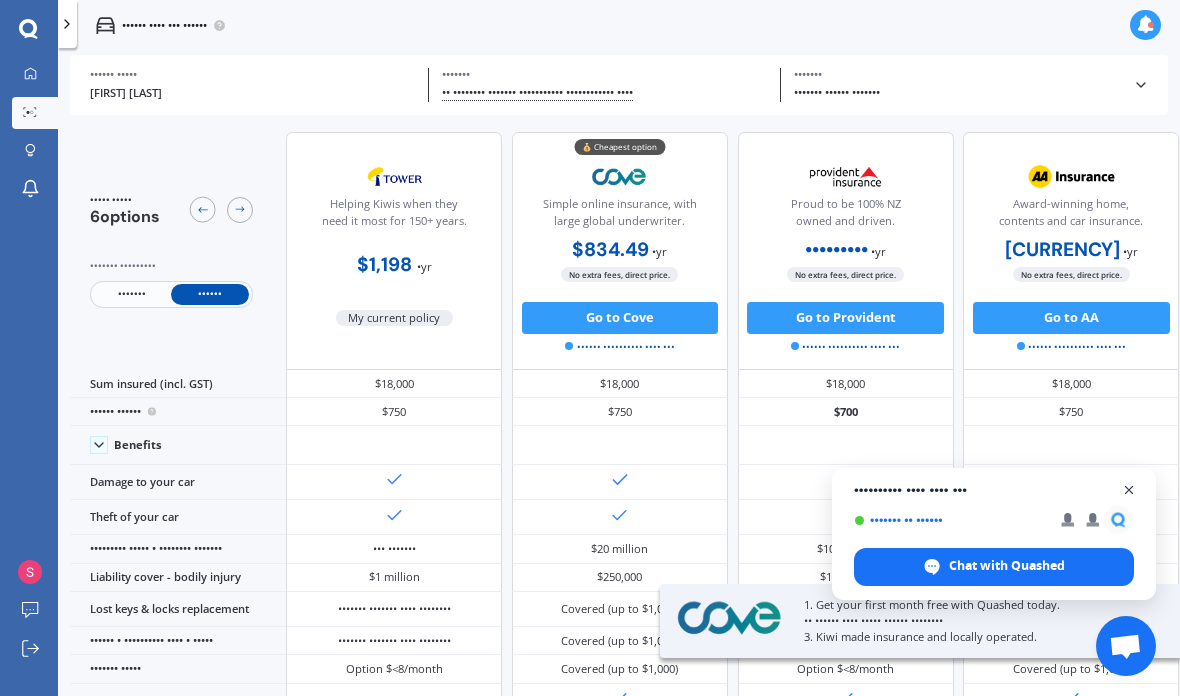 click at bounding box center (1129, 490) 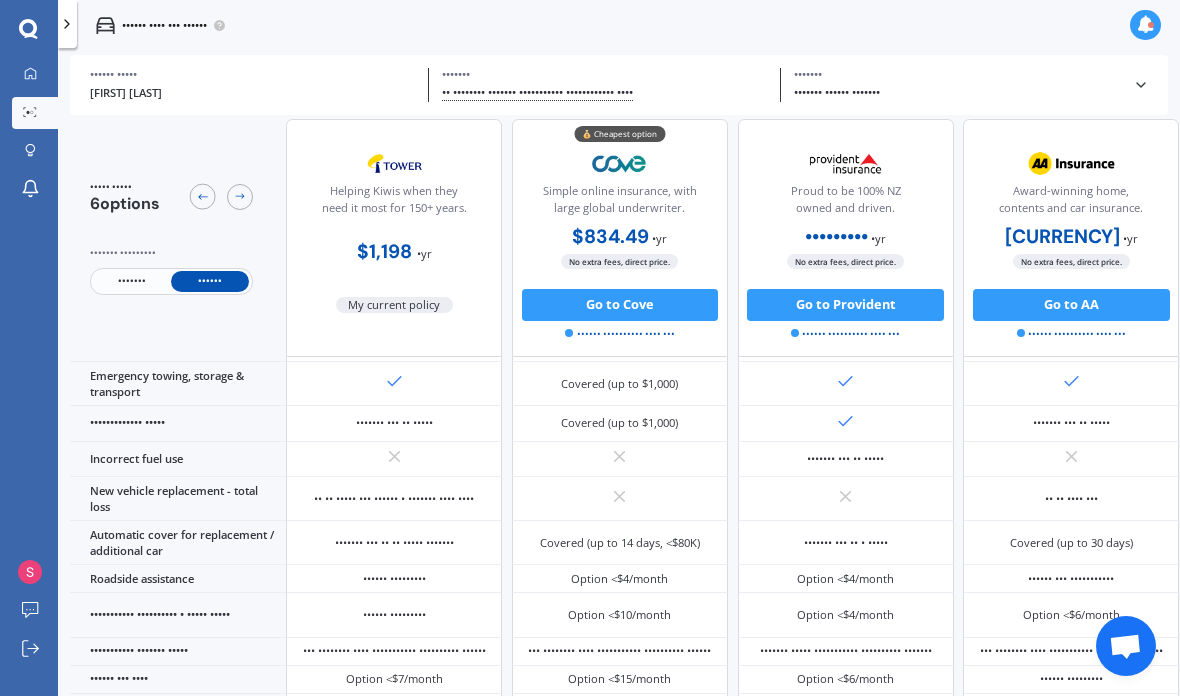 scroll, scrollTop: 446, scrollLeft: 1, axis: both 